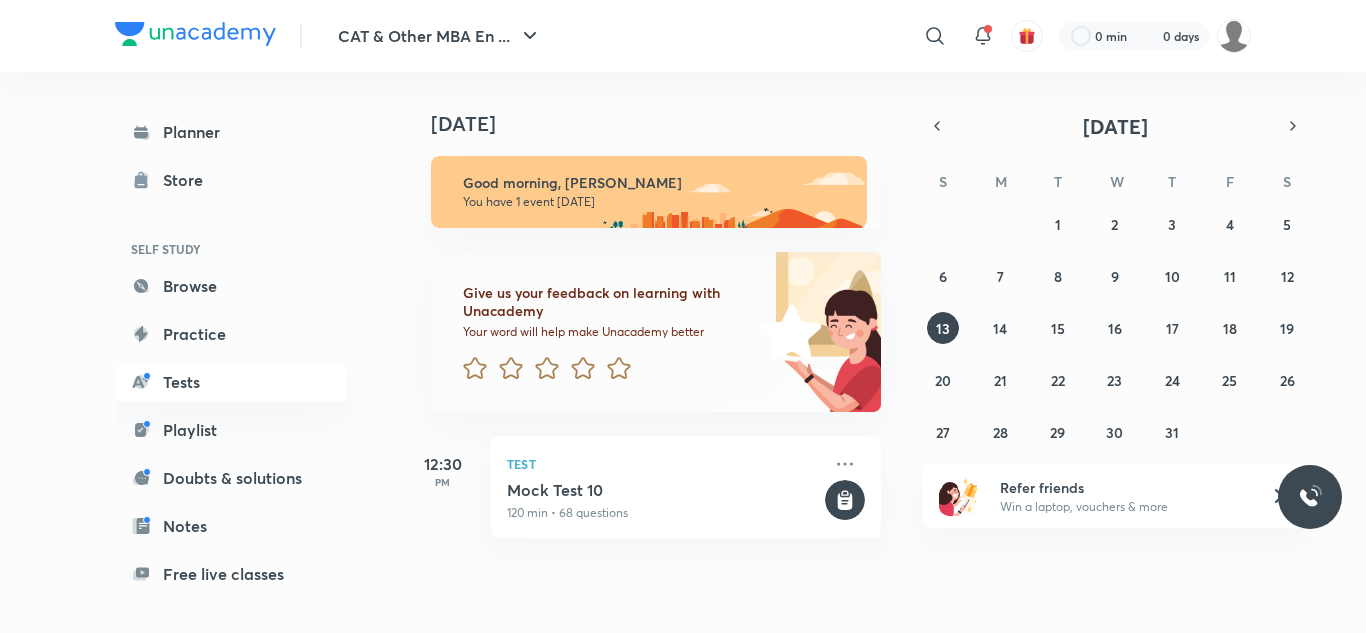 scroll, scrollTop: 0, scrollLeft: 0, axis: both 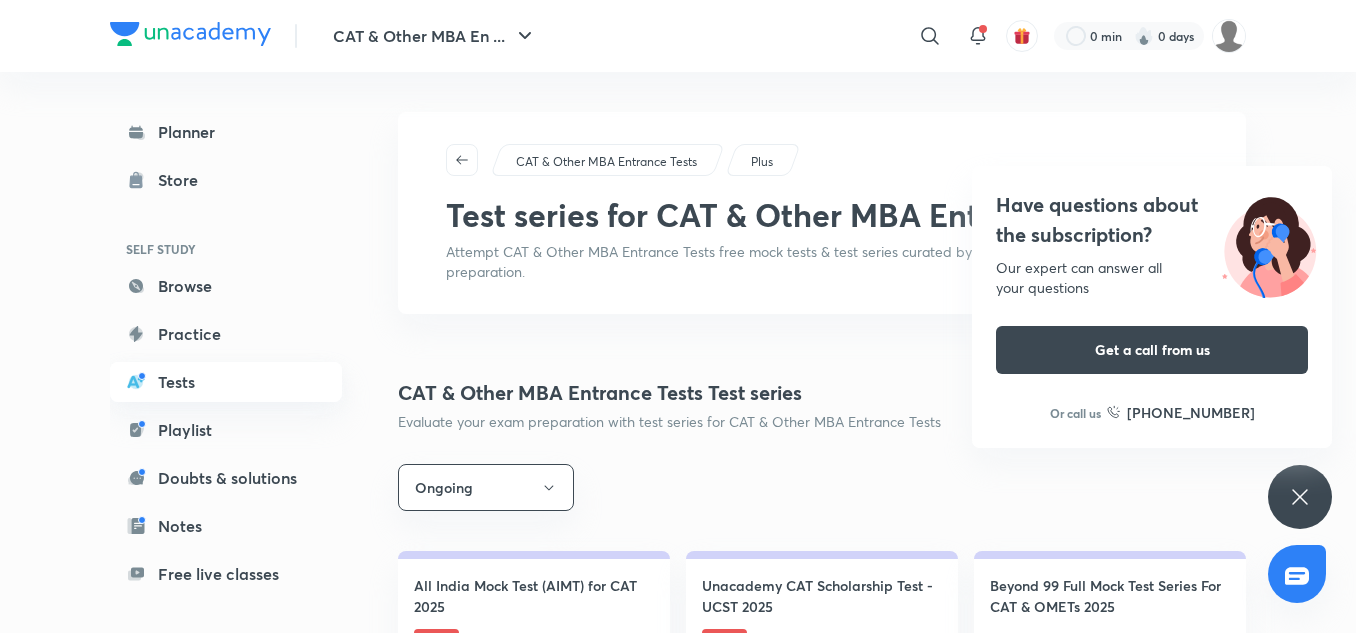 click on "Tests" at bounding box center (226, 382) 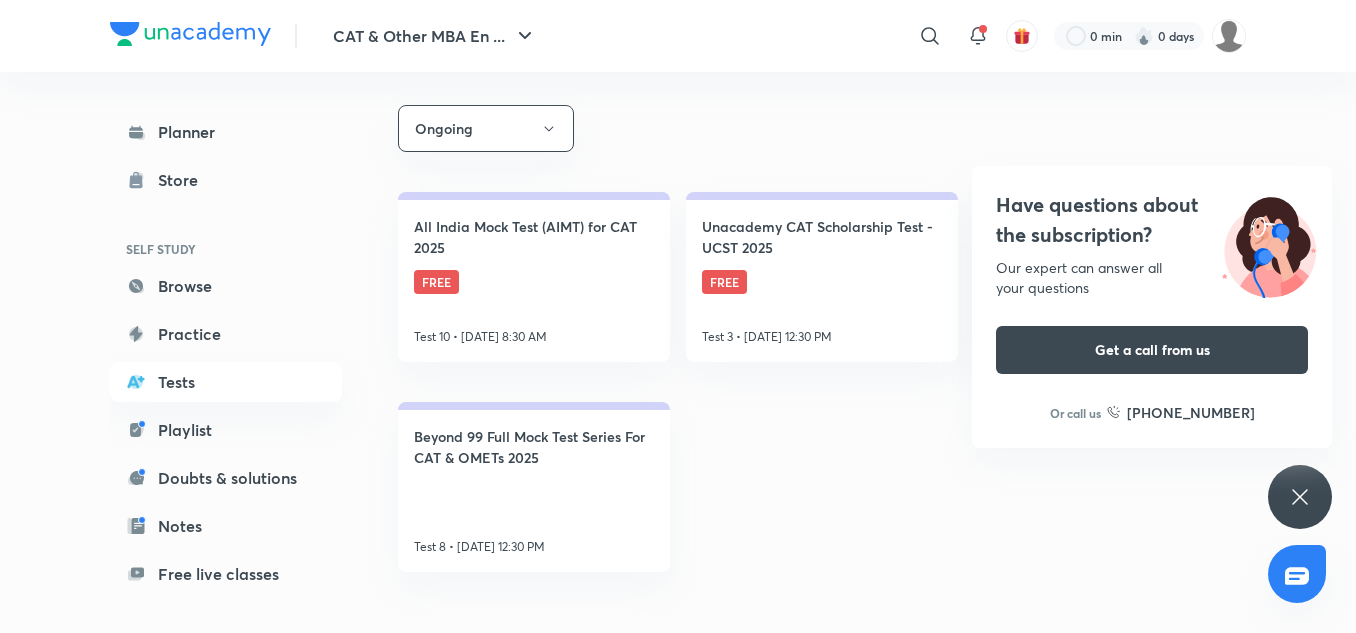scroll, scrollTop: 348, scrollLeft: 0, axis: vertical 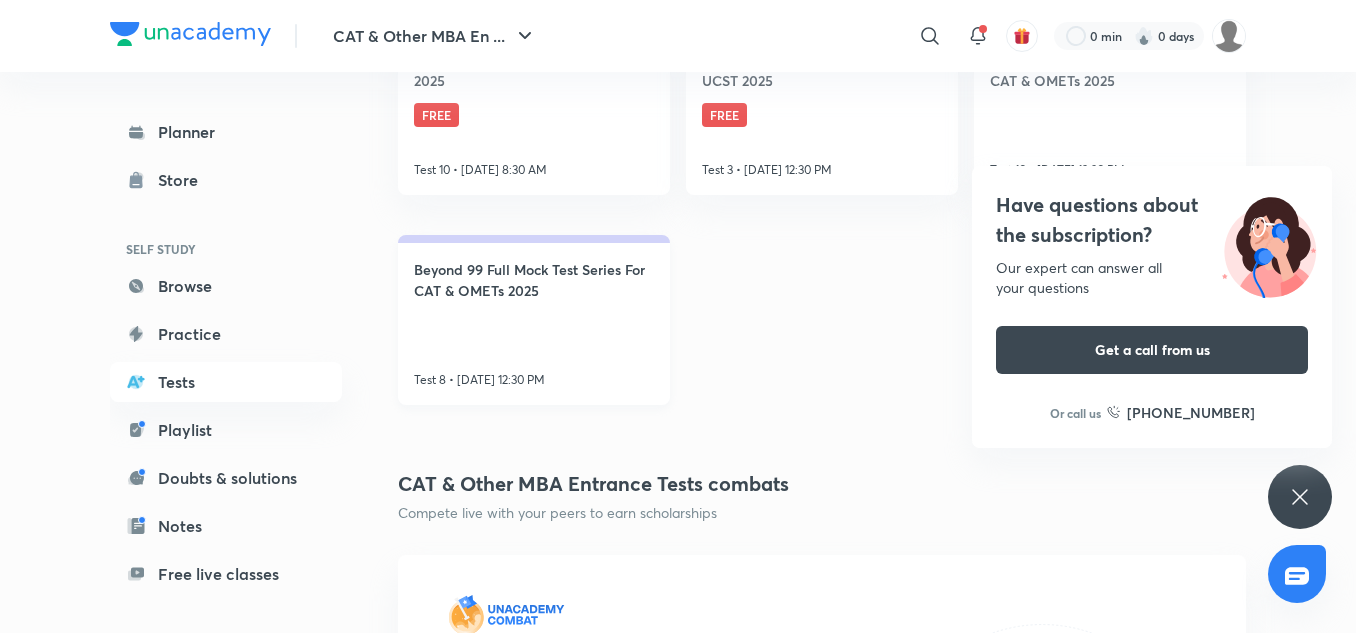 click on "Beyond 99 Full Mock Test Series For CAT & OMETs 2025 Test 8 • [DATE] 12:30 PM" at bounding box center (534, 320) 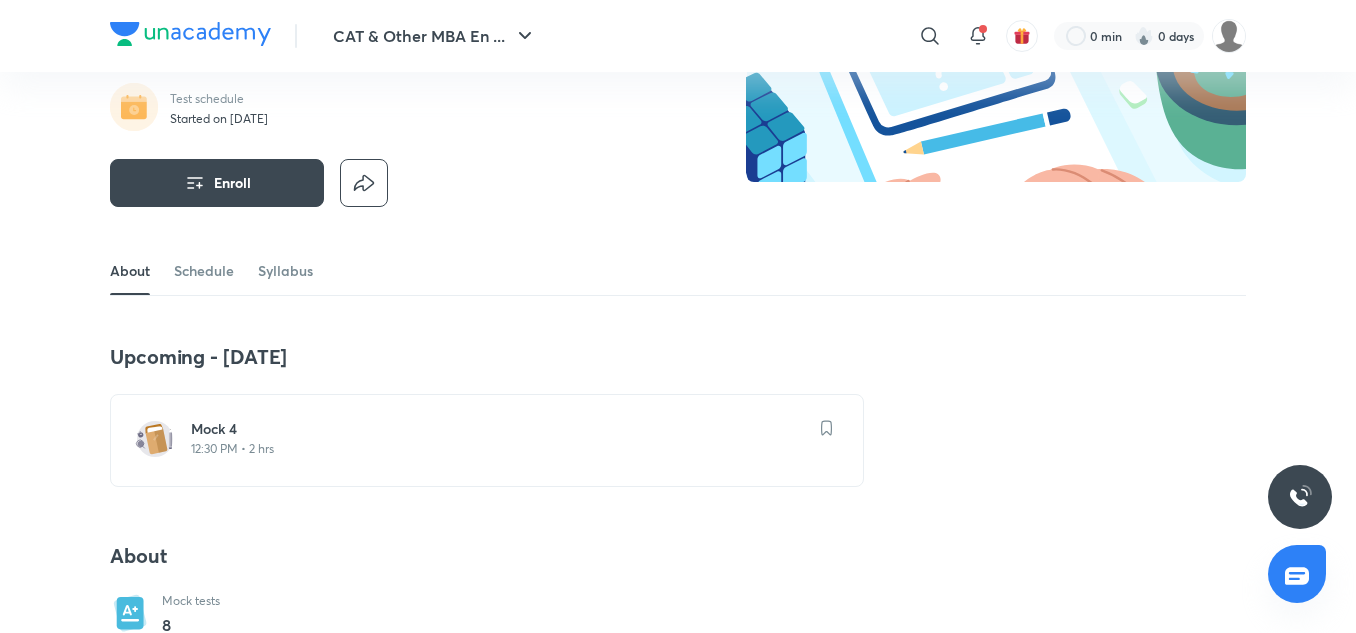 scroll, scrollTop: 223, scrollLeft: 0, axis: vertical 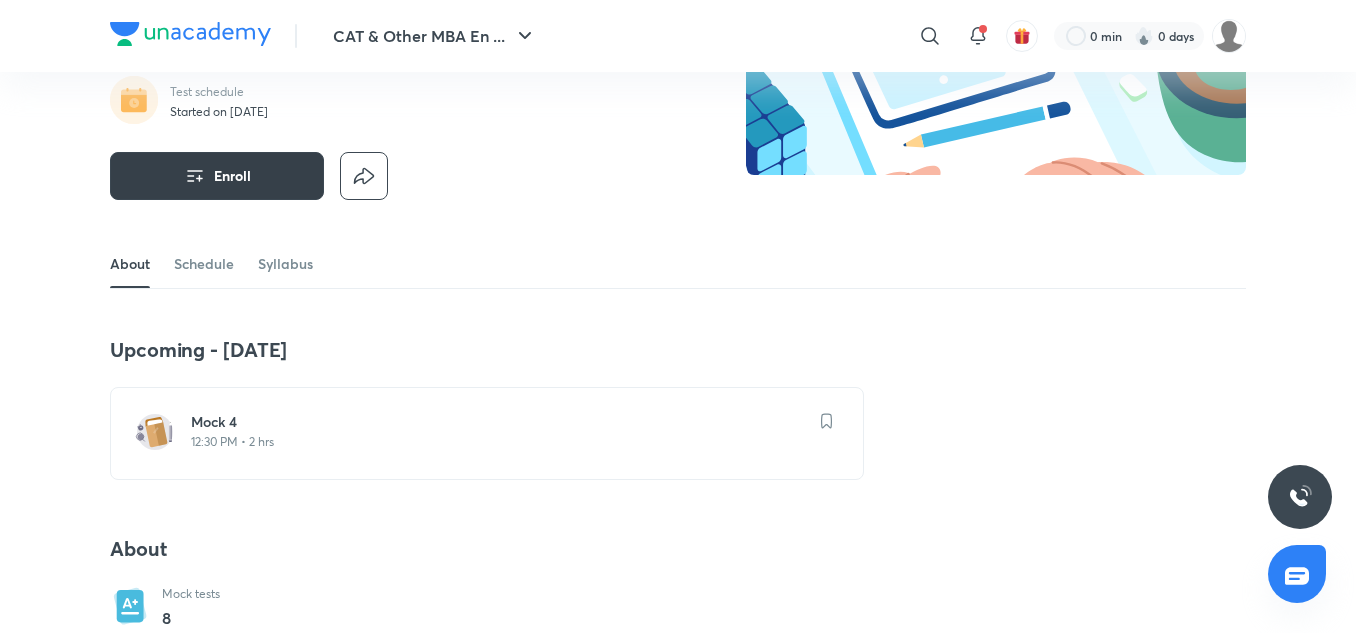 click on "Enroll" at bounding box center (217, 176) 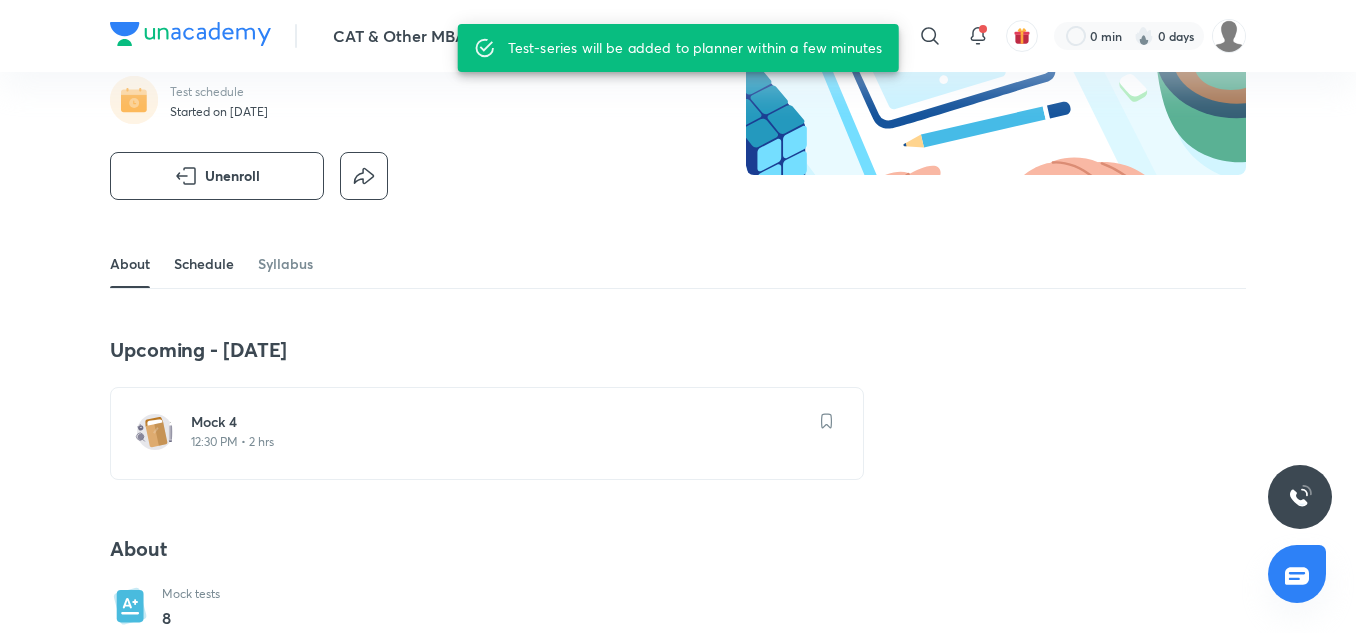 click on "Schedule" at bounding box center (204, 264) 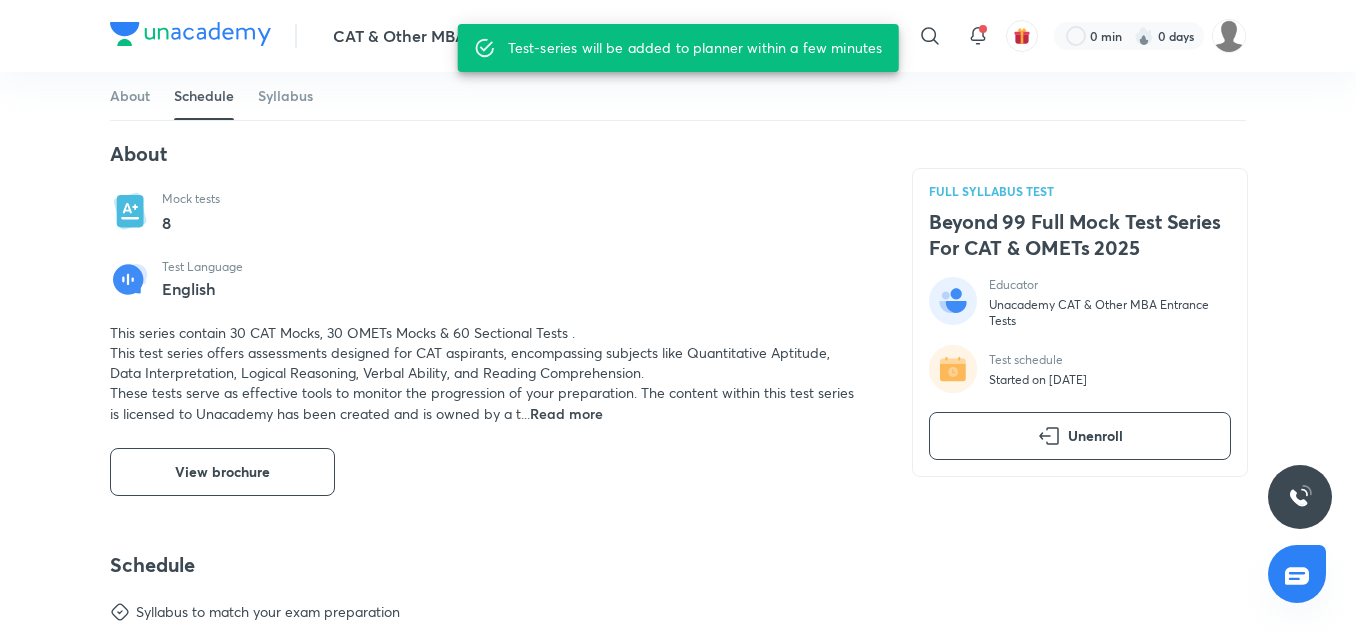 scroll, scrollTop: 1030, scrollLeft: 0, axis: vertical 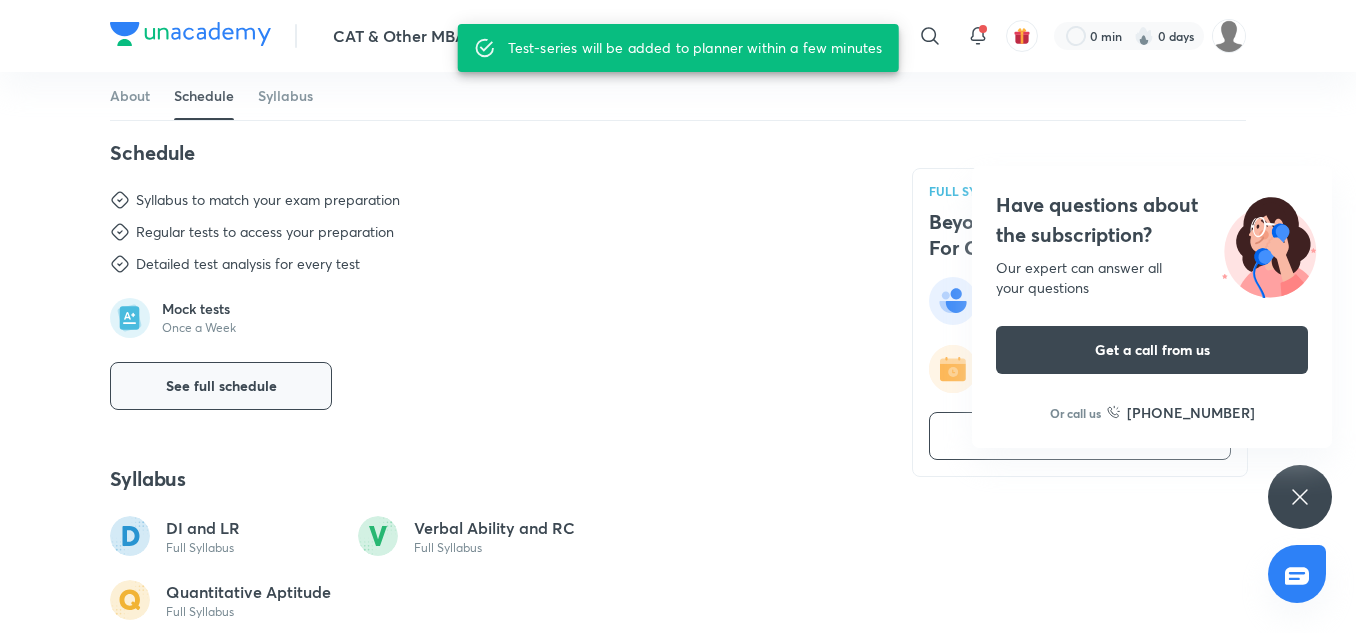 click on "See full schedule" at bounding box center [221, 386] 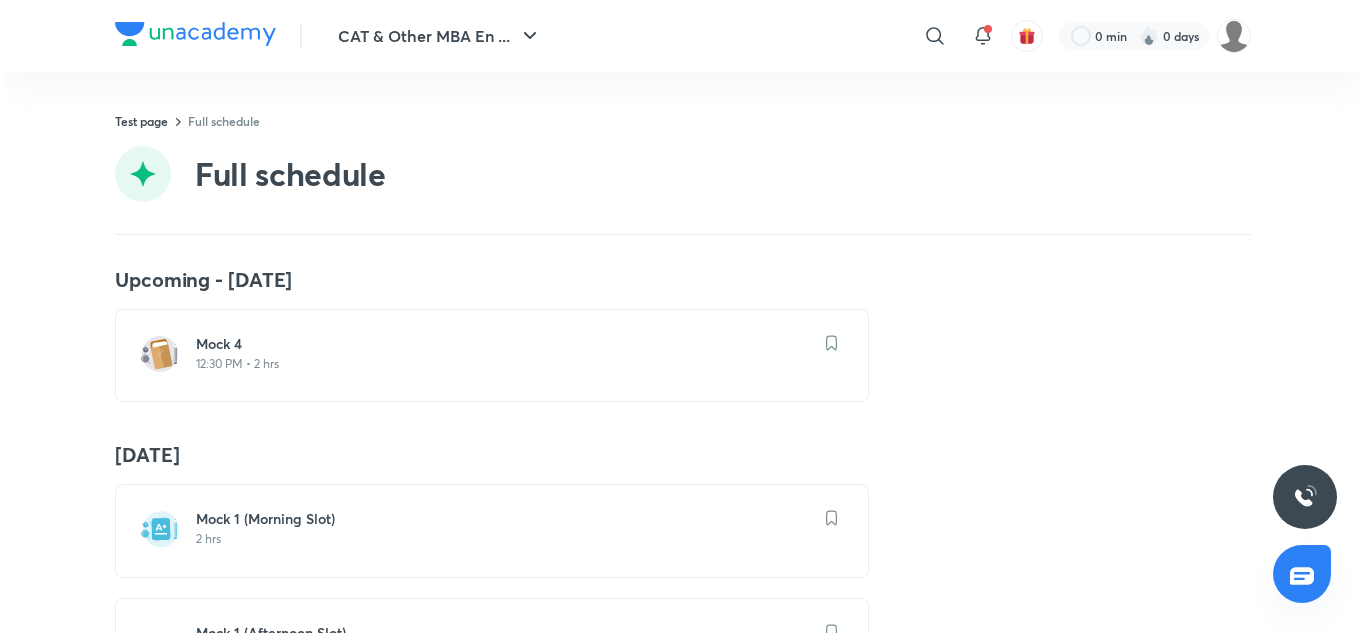 scroll, scrollTop: 0, scrollLeft: 0, axis: both 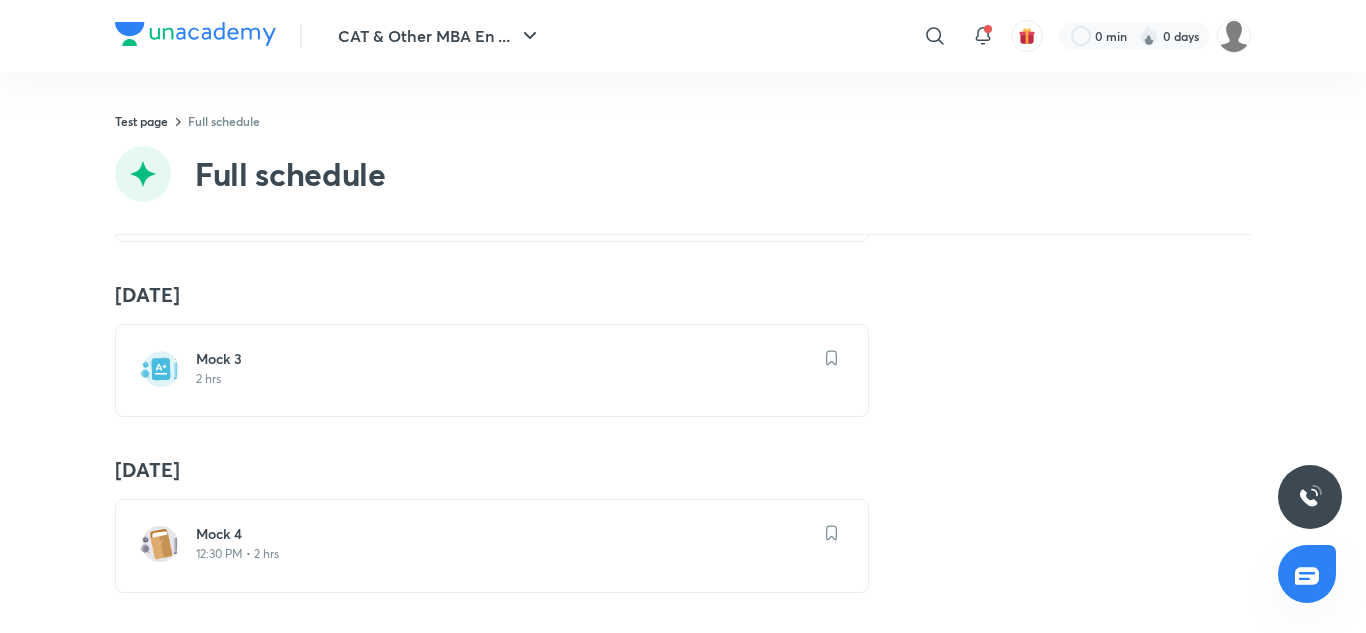 click on "Mock 4" at bounding box center (504, 534) 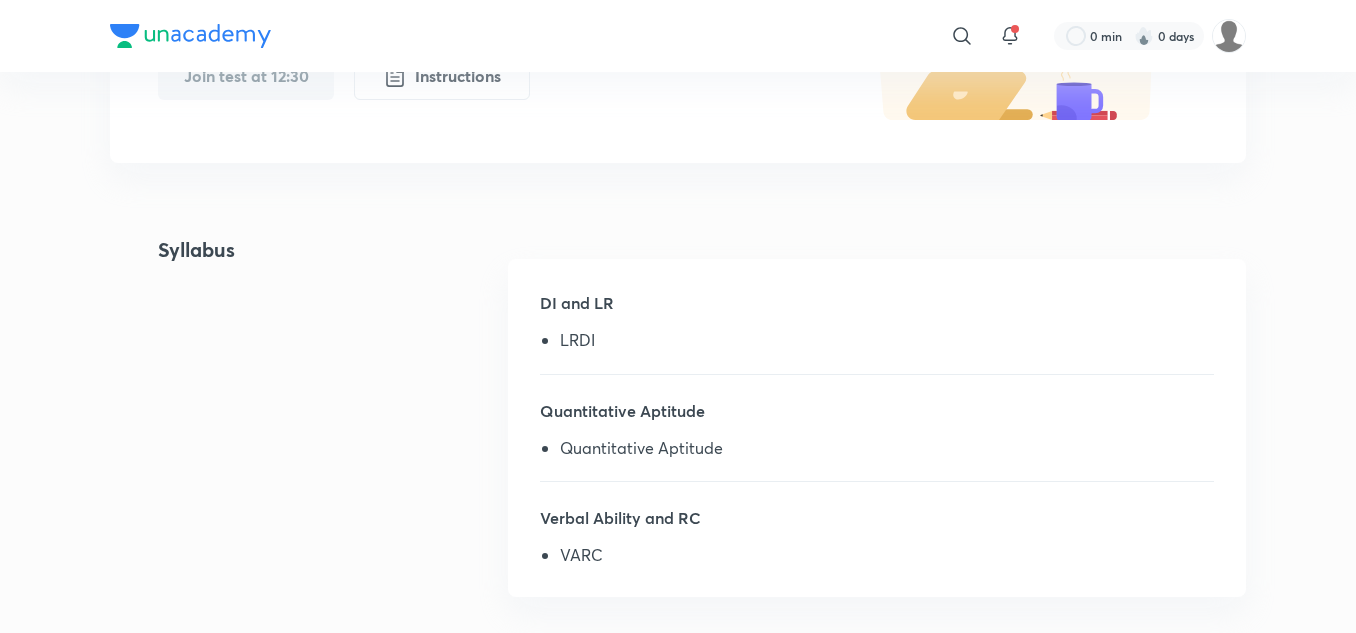 scroll, scrollTop: 0, scrollLeft: 0, axis: both 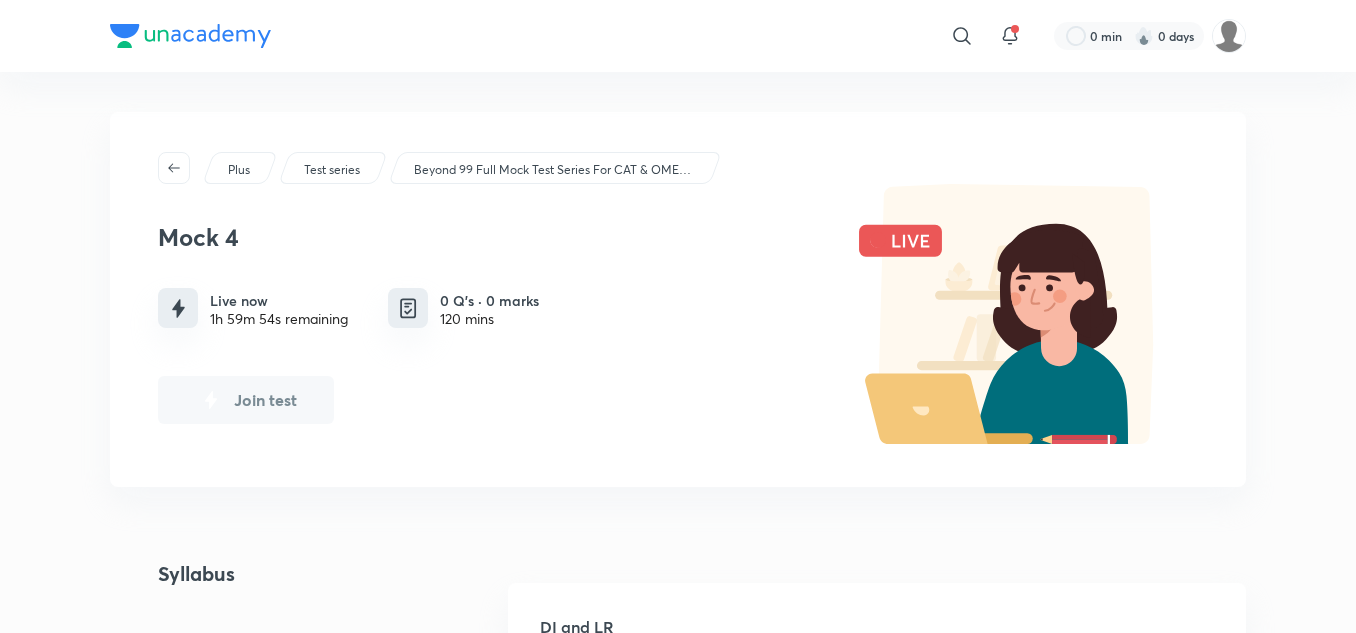click at bounding box center (1018, 314) 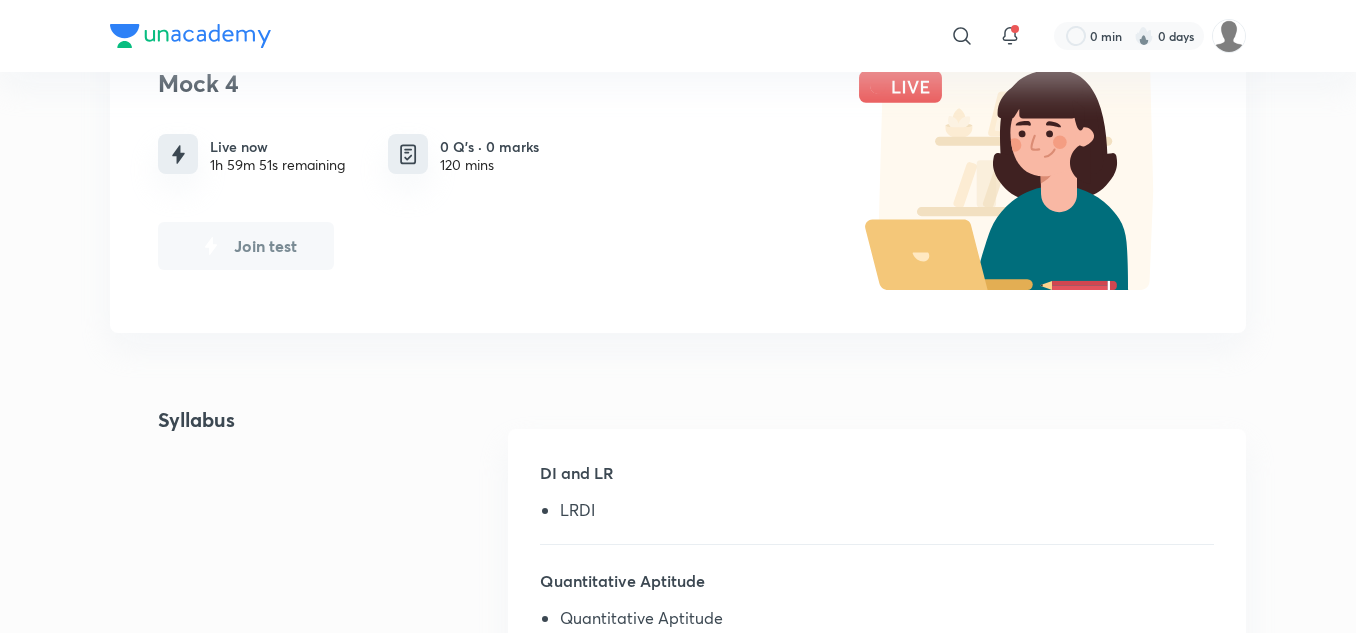 scroll, scrollTop: 0, scrollLeft: 0, axis: both 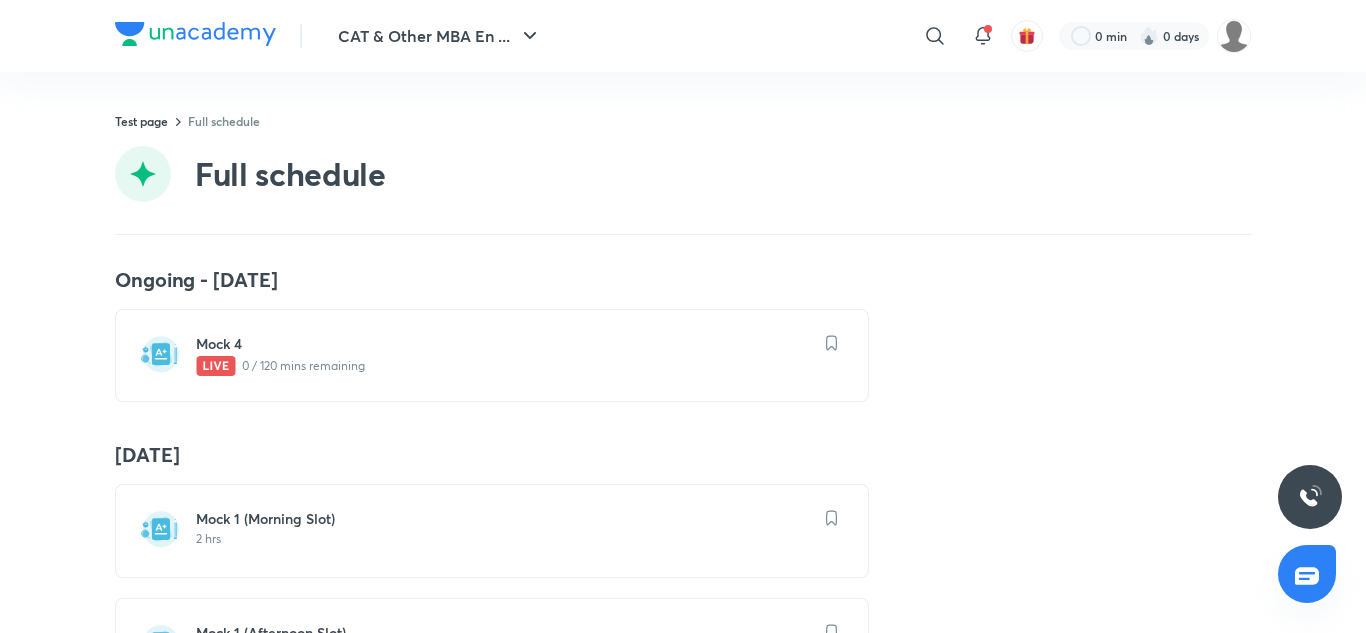 click on "0 / 120 mins remaining" at bounding box center [504, 366] 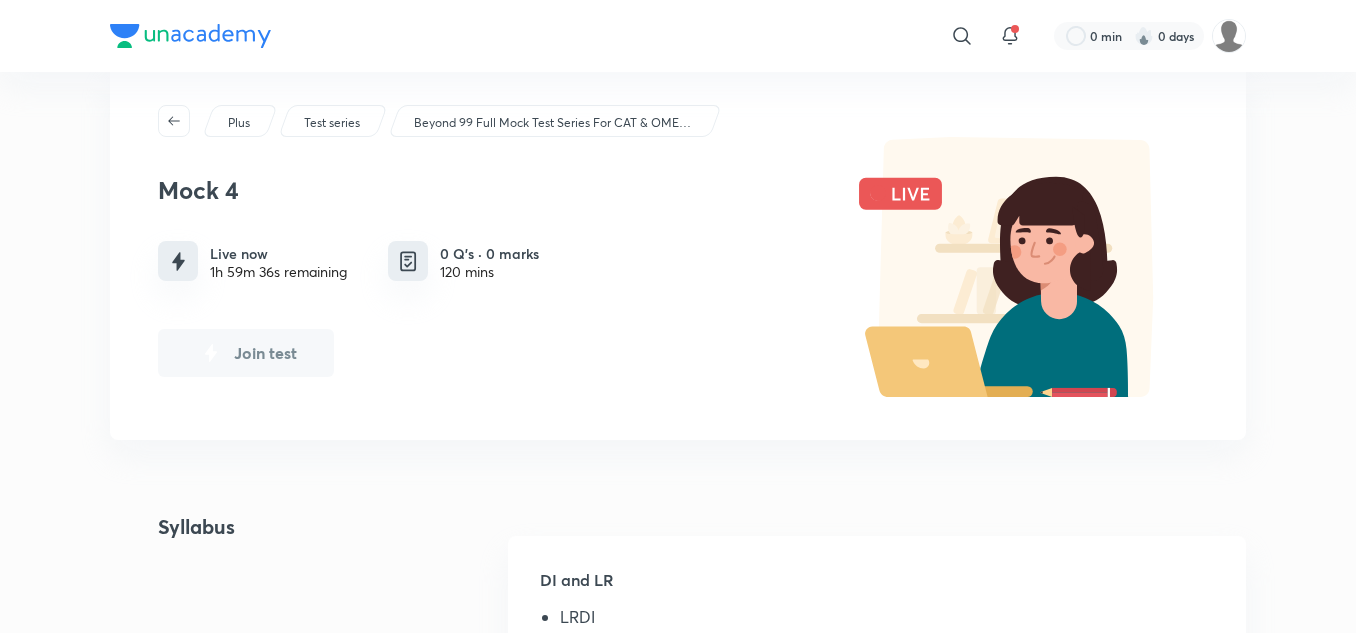 scroll, scrollTop: 0, scrollLeft: 0, axis: both 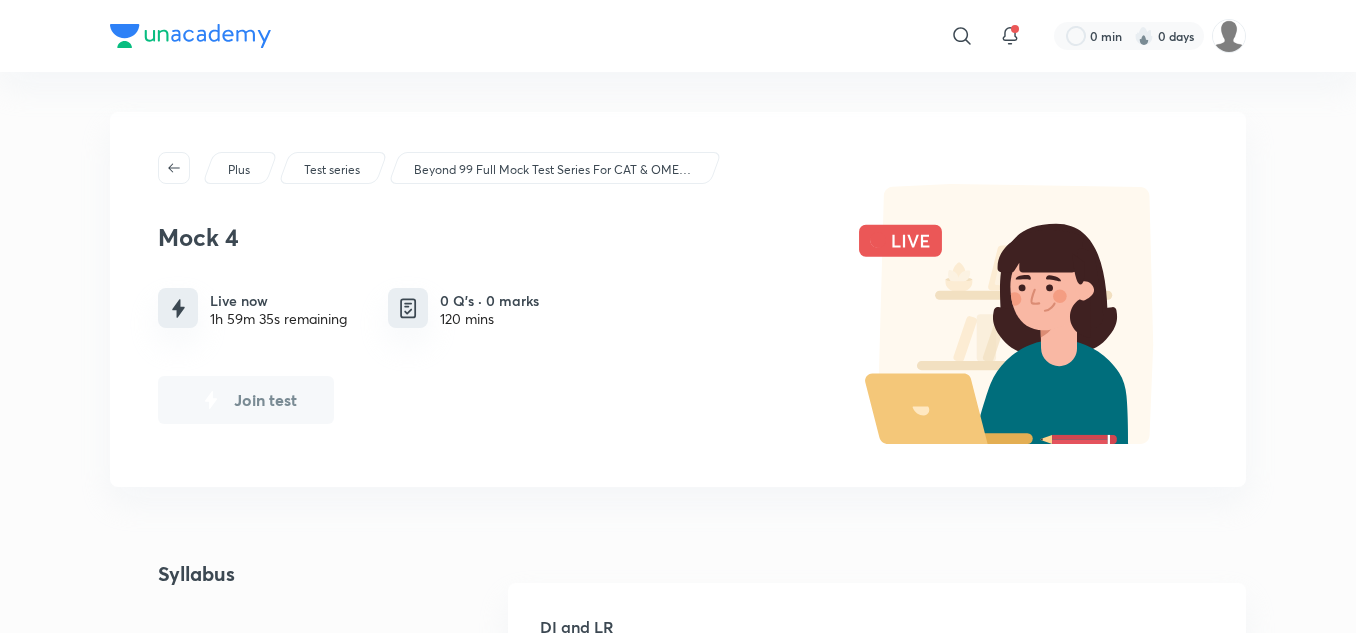 click on "Plus Test series Beyond 99 Full Mock Test Series For CAT & OMETs 2025" at bounding box center [678, 168] 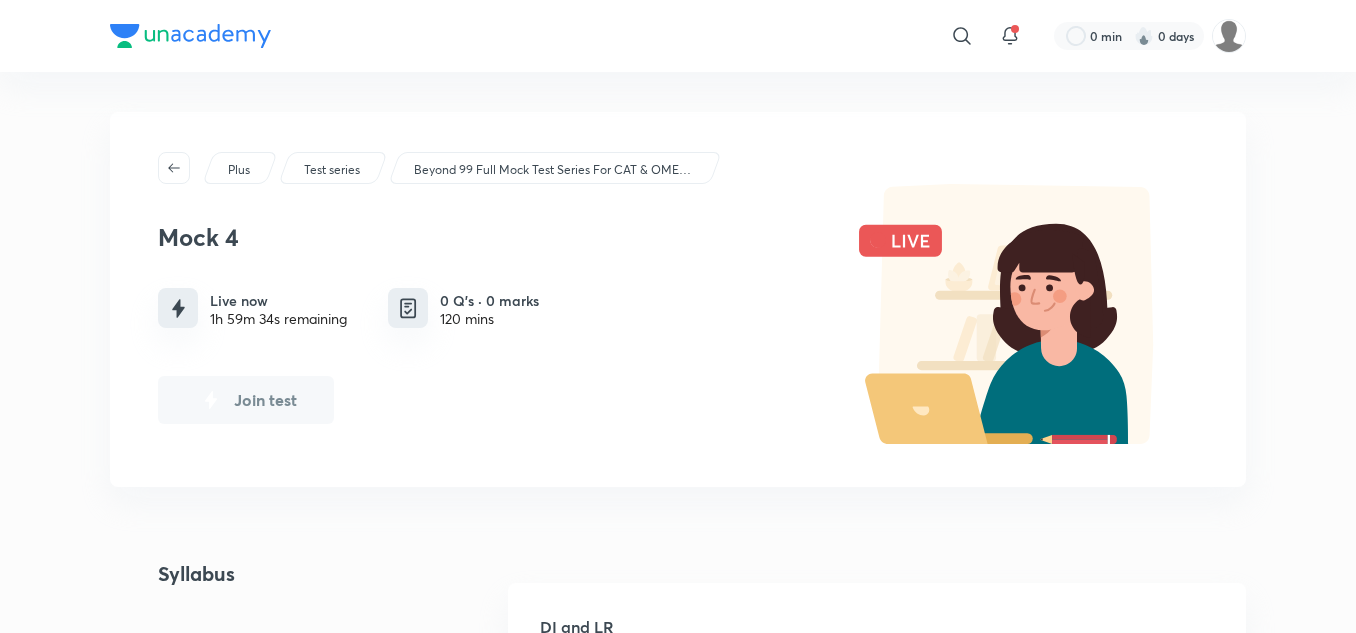 click on "Mock 4 Live now 1h 59m 34s remaining 0 Q’s · 0 marks 120 mins Join test" at bounding box center [493, 315] 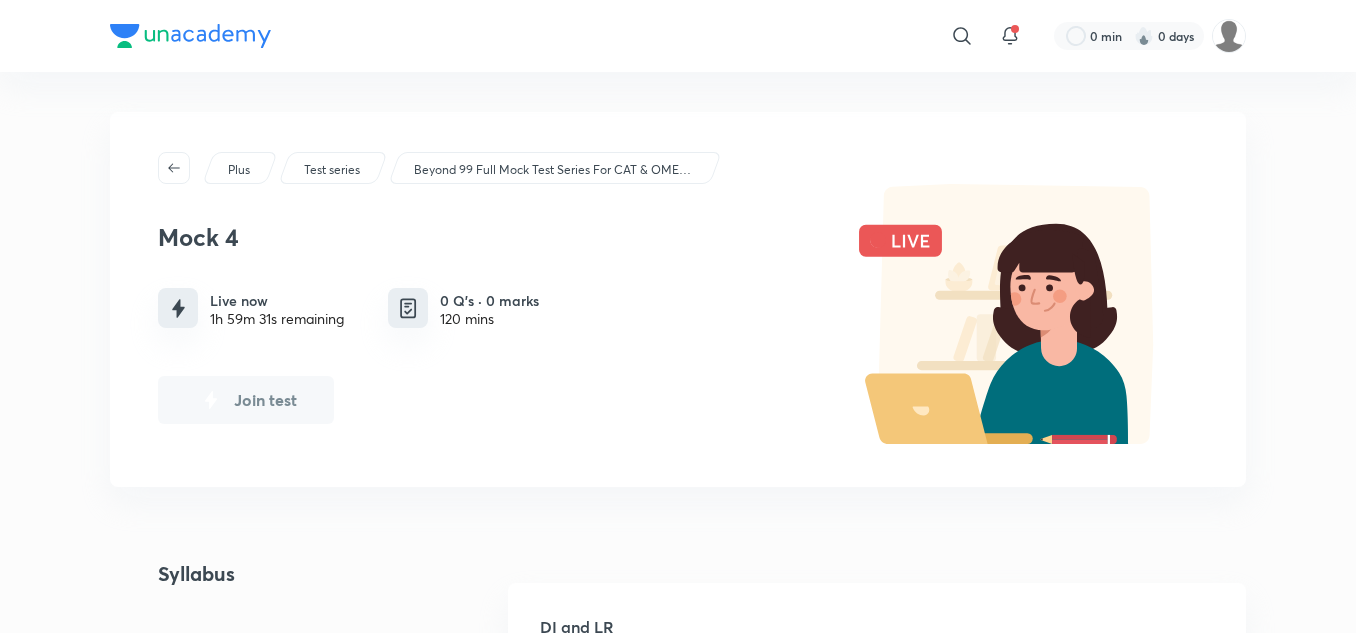 click on "Join test" at bounding box center (246, 400) 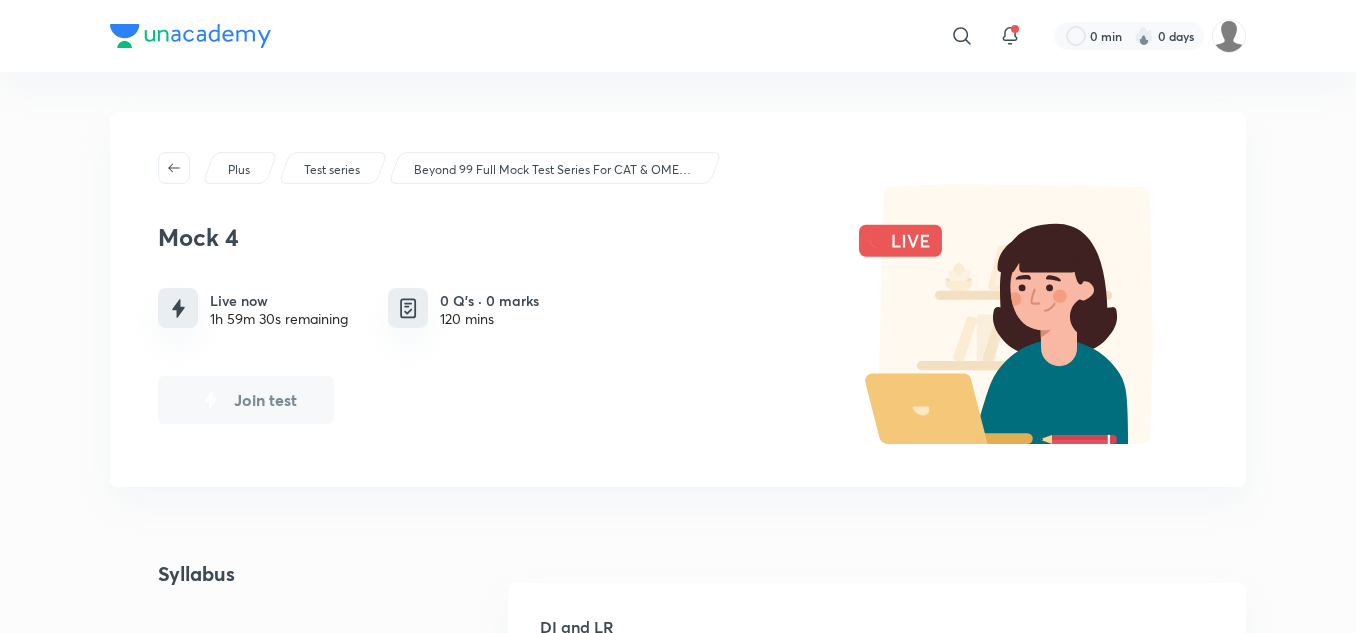 click on "Join test" at bounding box center [246, 400] 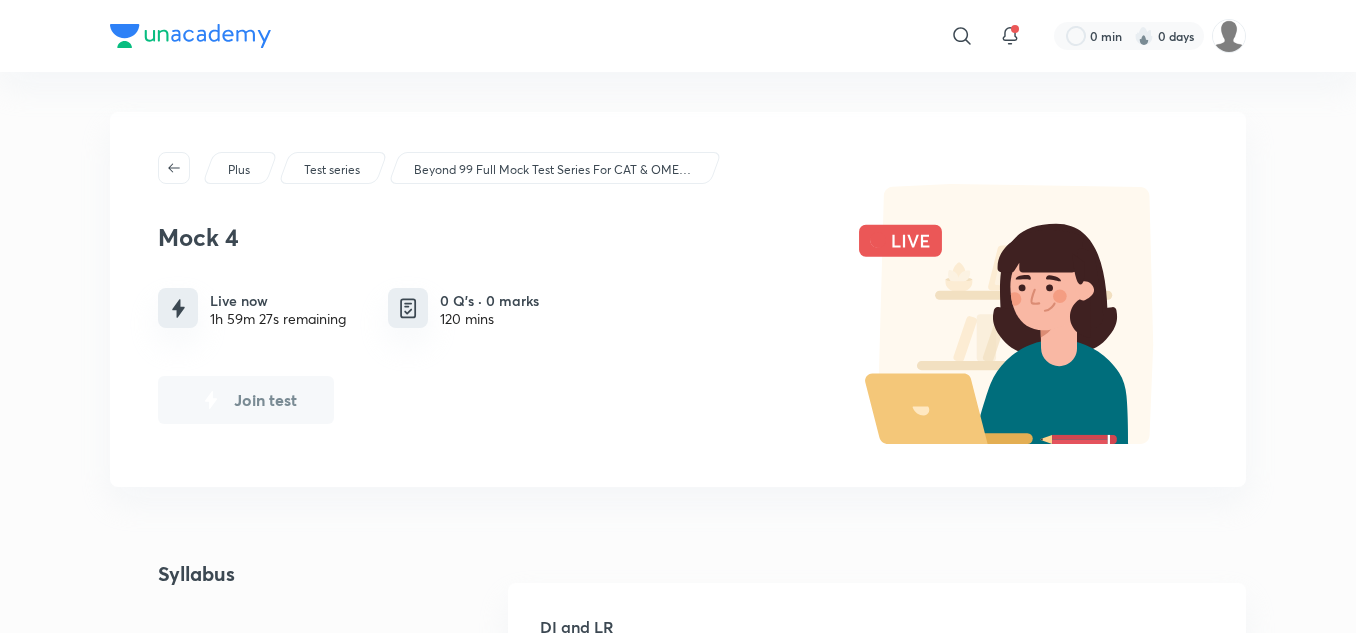 click on "Beyond 99 Full Mock Test Series For CAT & OMETs 2025" at bounding box center [554, 170] 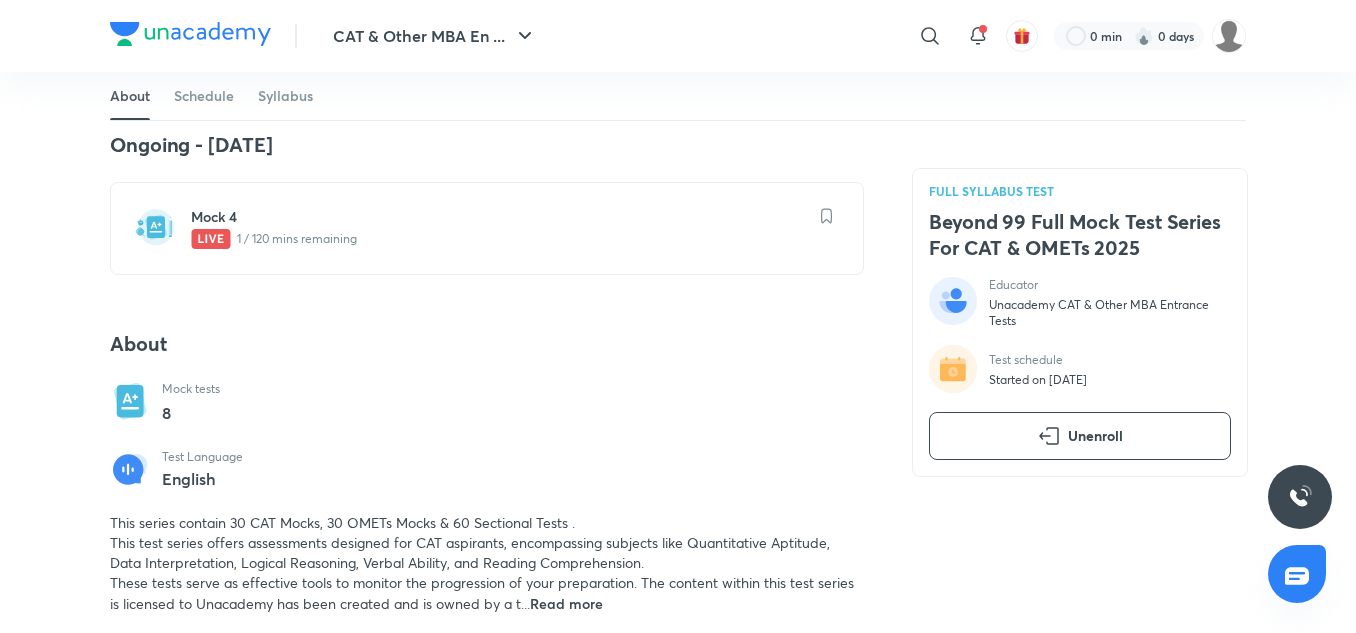 scroll, scrollTop: 424, scrollLeft: 0, axis: vertical 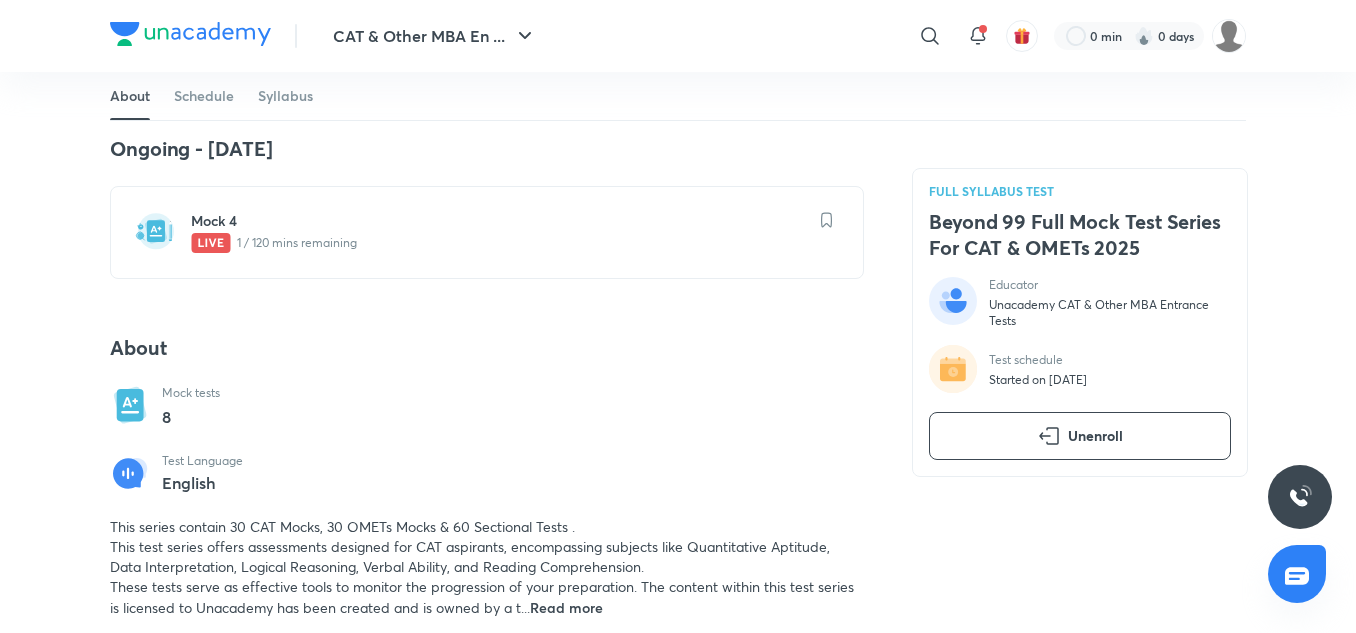 click on "Mock 4 1 / 120 mins remaining" at bounding box center [487, 232] 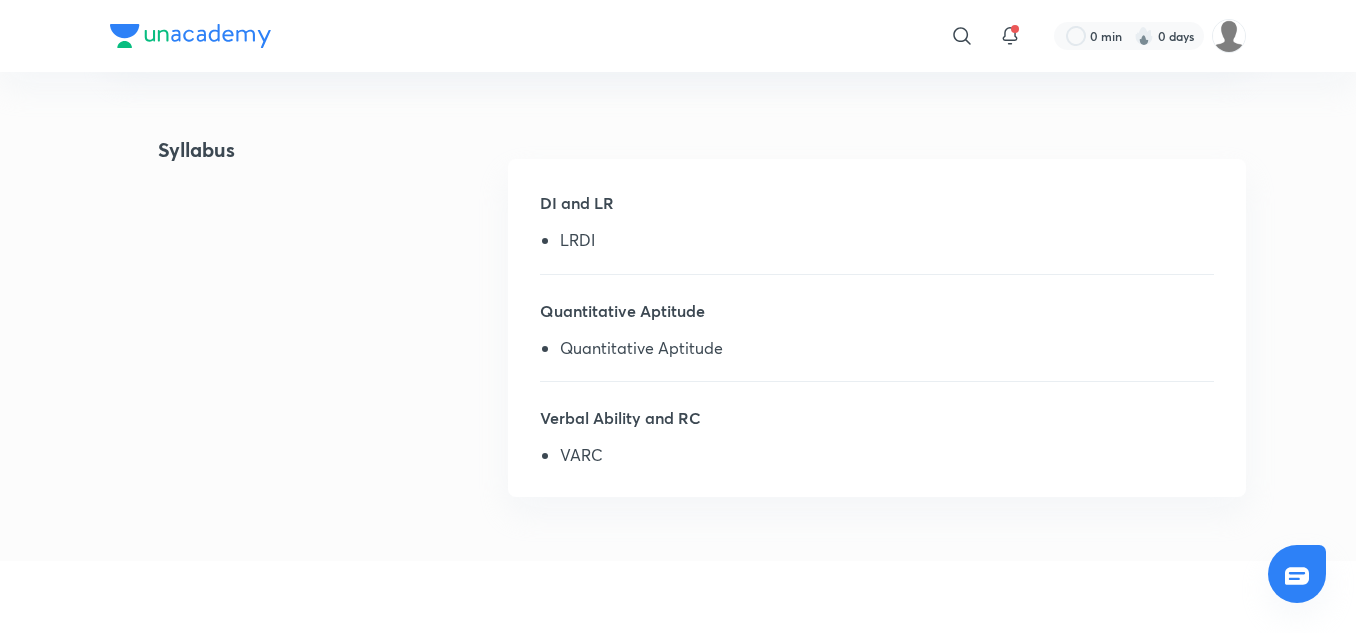 scroll, scrollTop: 0, scrollLeft: 0, axis: both 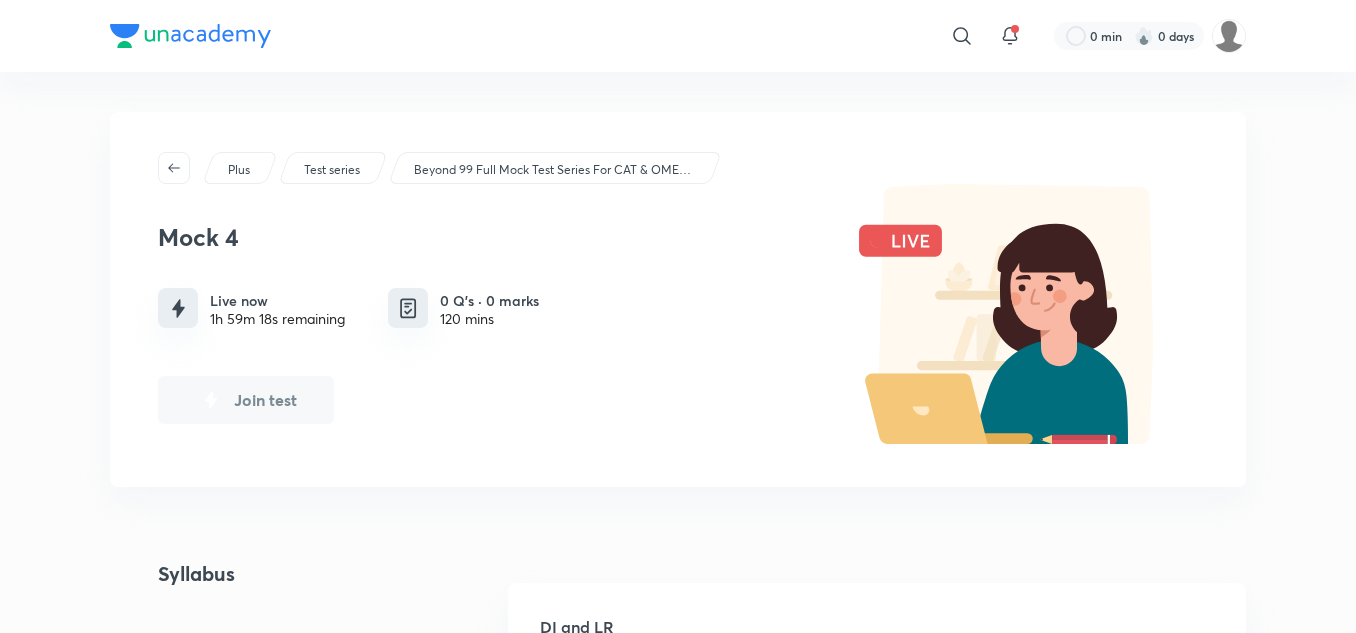click on "Join test" at bounding box center (246, 400) 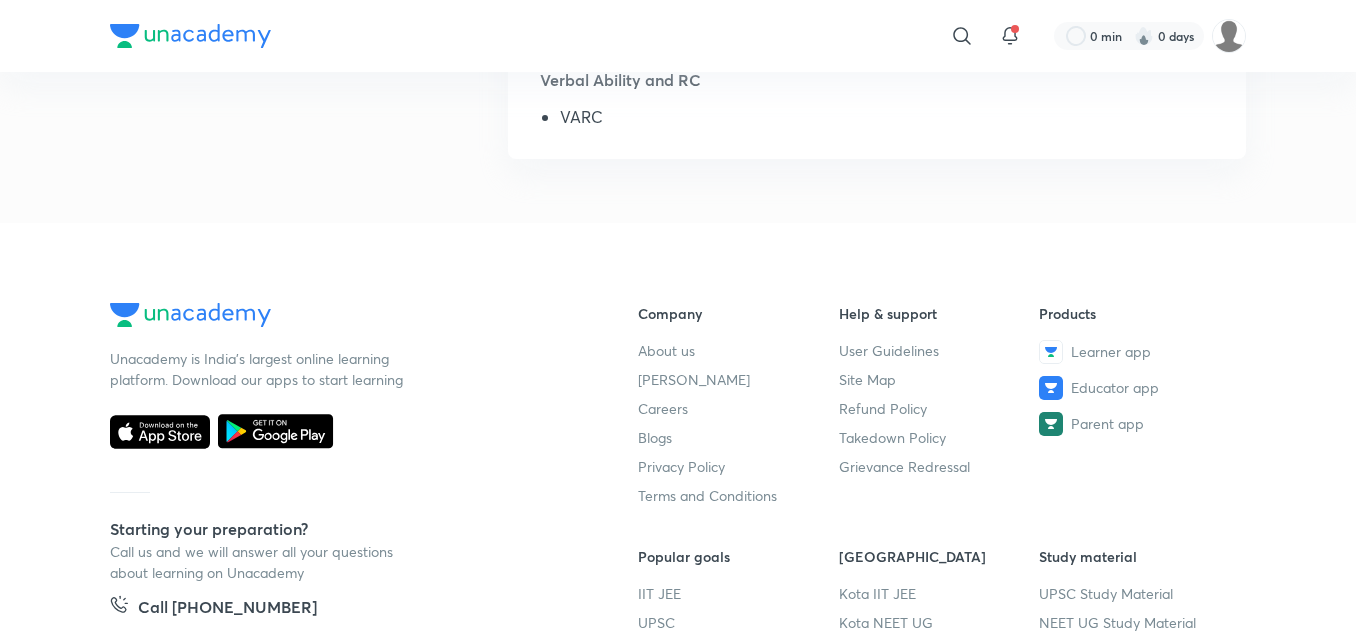 scroll, scrollTop: 0, scrollLeft: 0, axis: both 